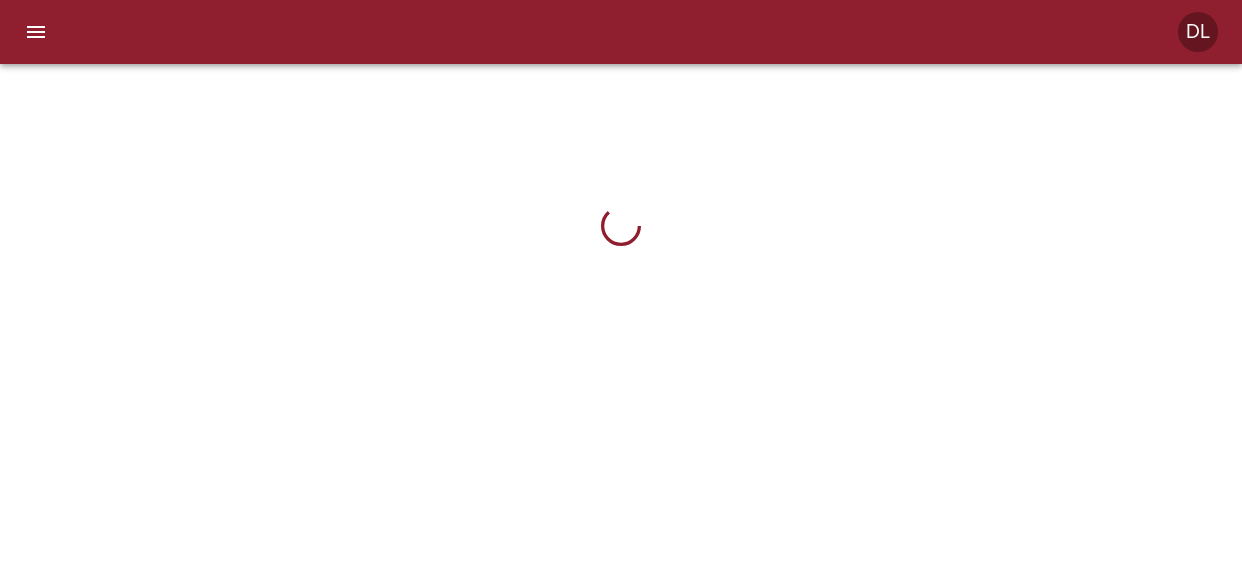 scroll, scrollTop: 0, scrollLeft: 0, axis: both 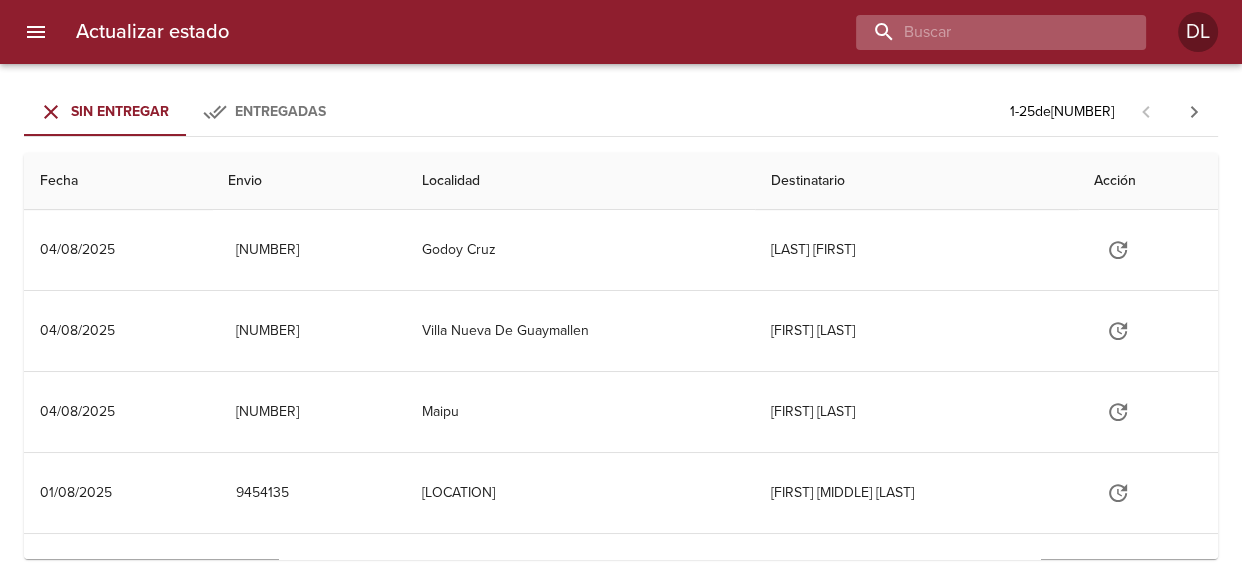 click at bounding box center (984, 32) 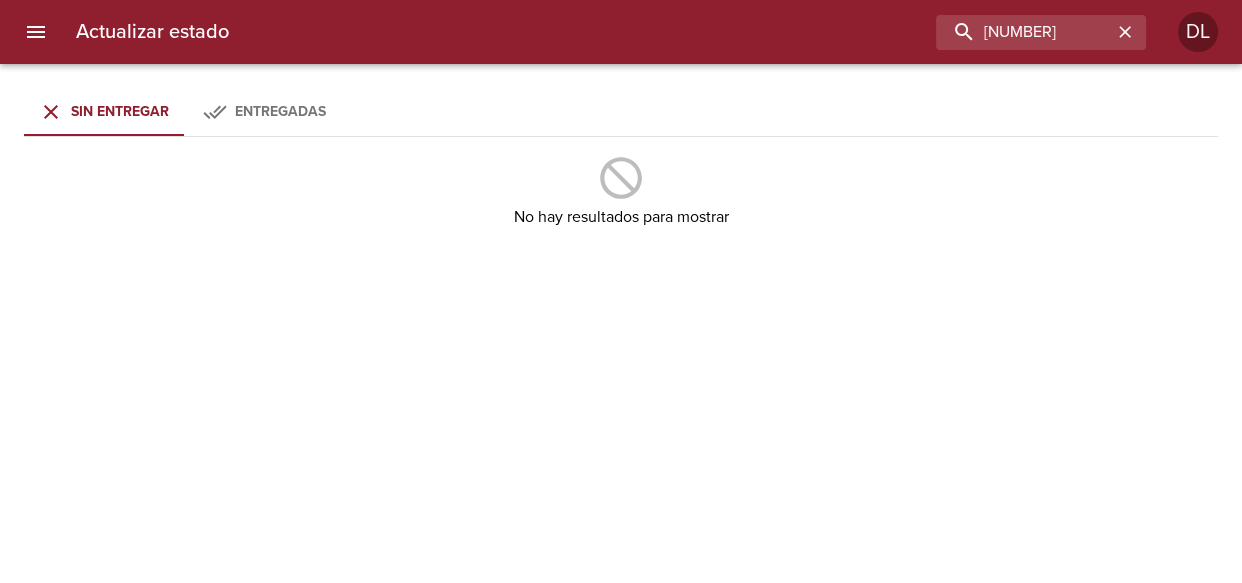 click on "Sin Entregar" at bounding box center [120, 111] 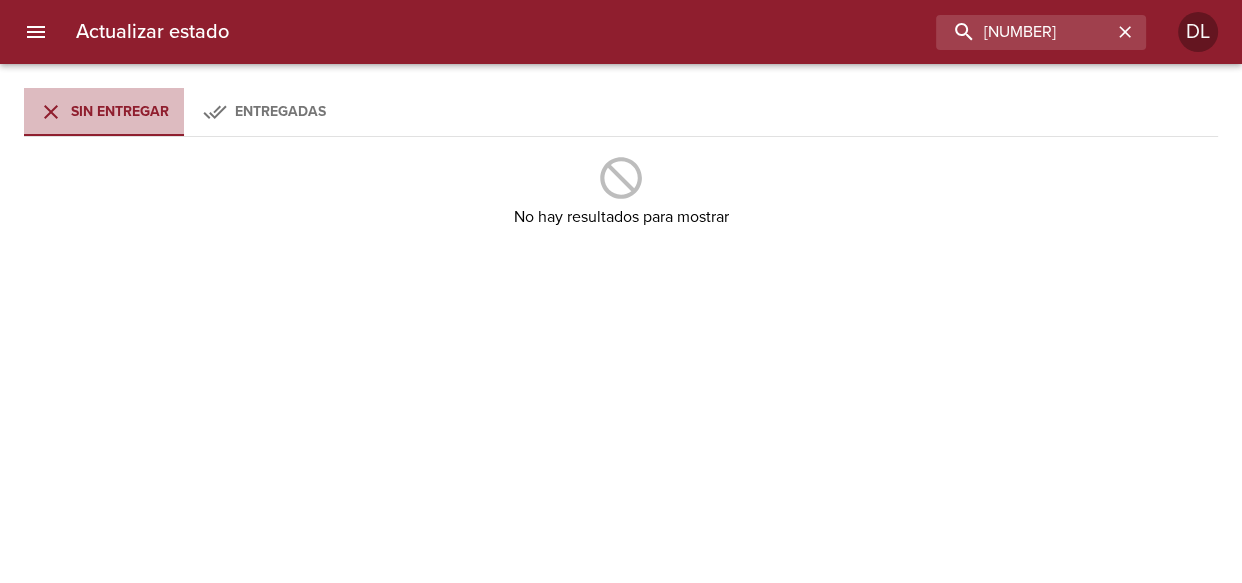 click on "Sin Entregar" at bounding box center [120, 111] 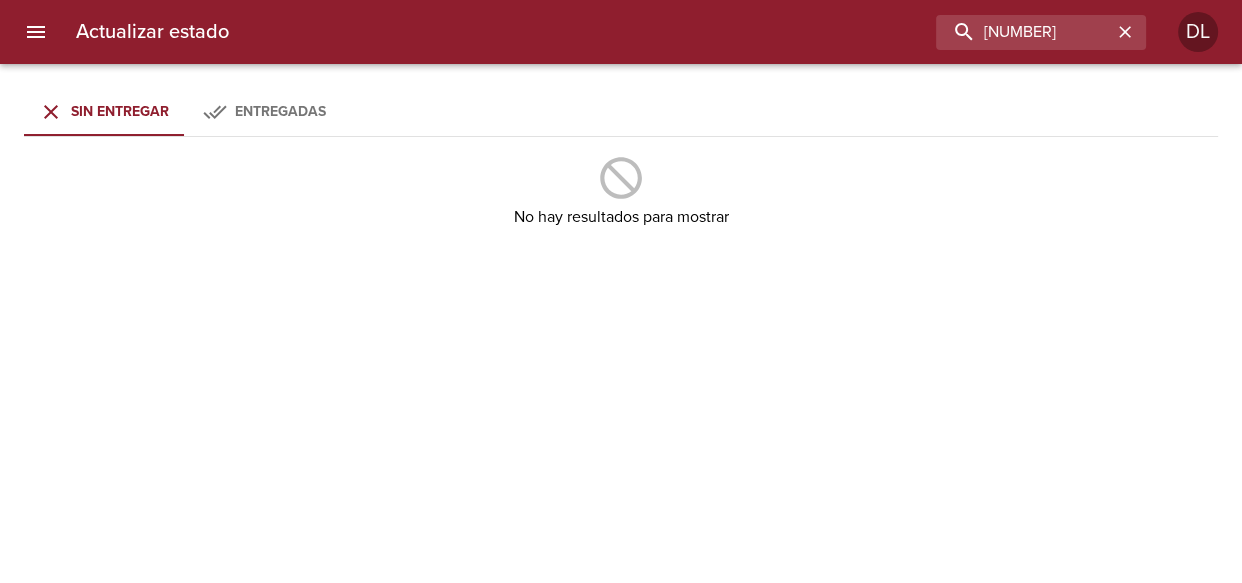 drag, startPoint x: 250, startPoint y: 112, endPoint x: 260, endPoint y: 109, distance: 10.440307 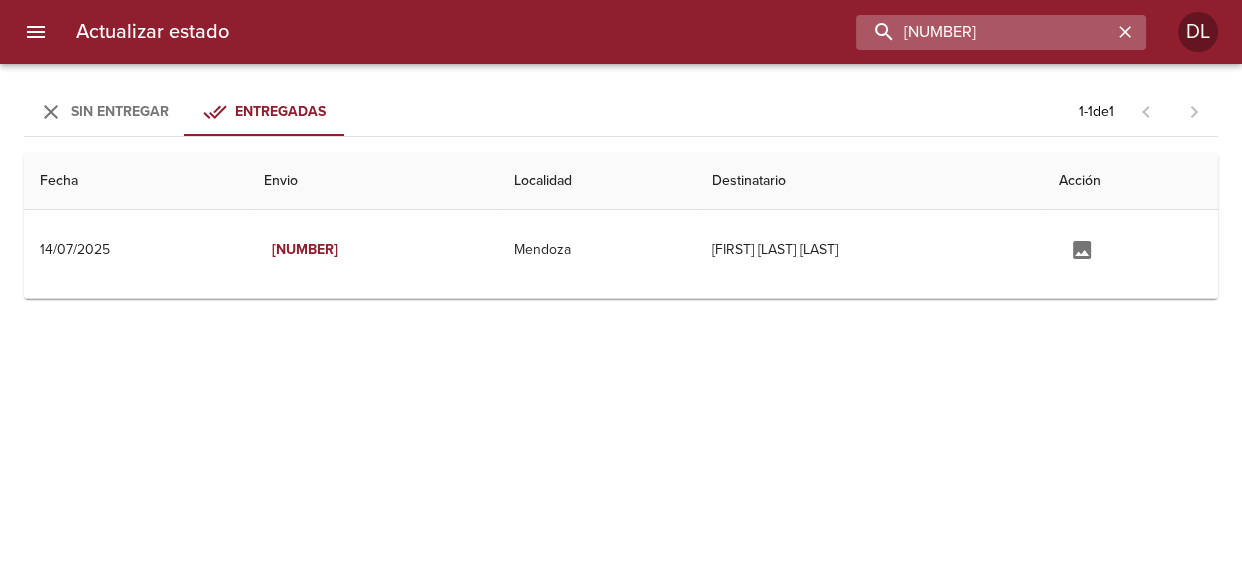 drag, startPoint x: 1070, startPoint y: 28, endPoint x: 893, endPoint y: 39, distance: 177.34148 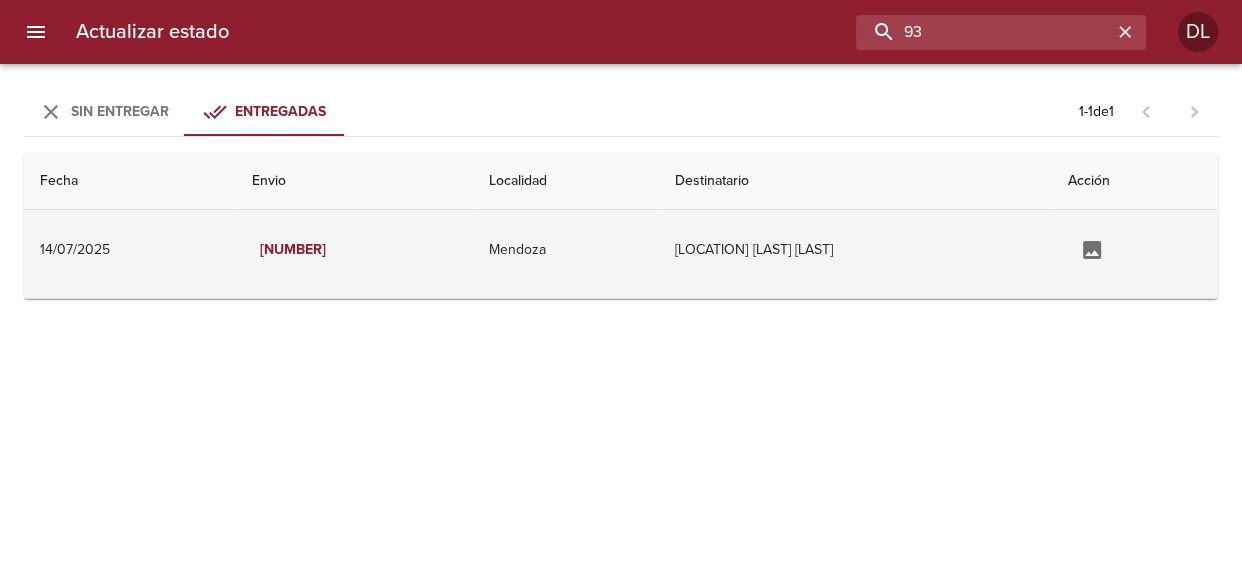 type on "9" 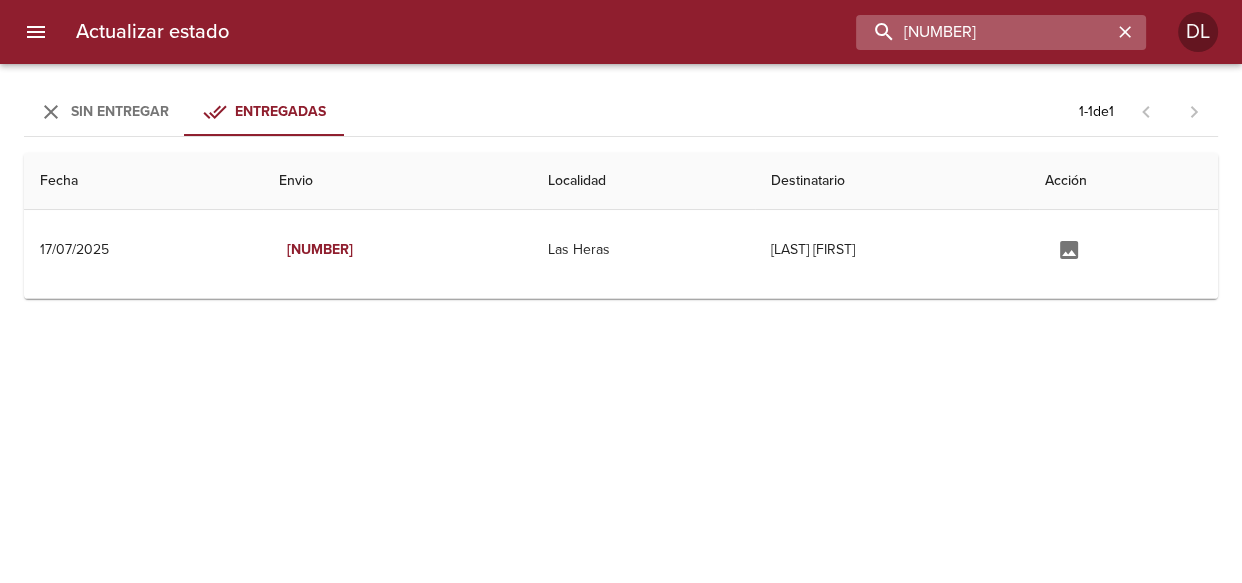 type on "9420809" 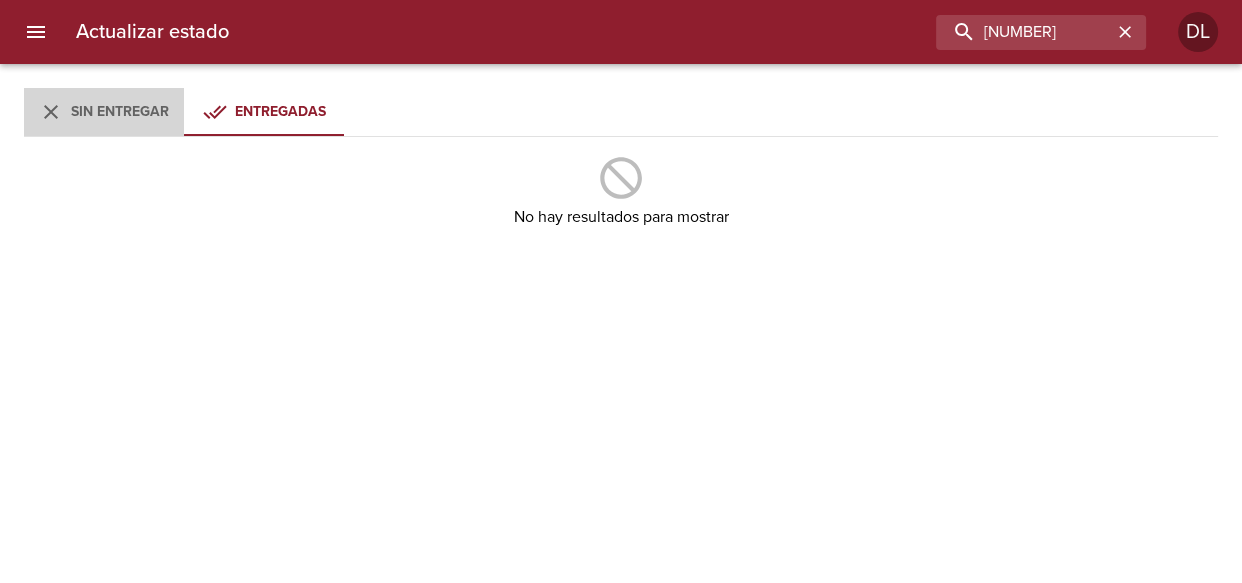 click on "Sin Entregar" at bounding box center [120, 111] 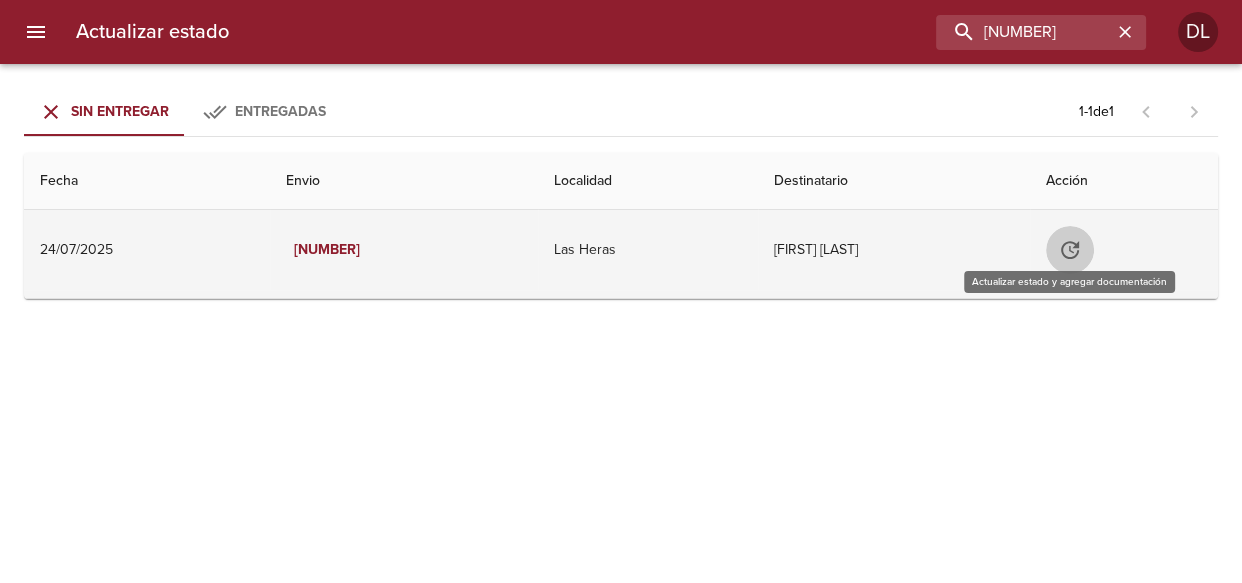 click 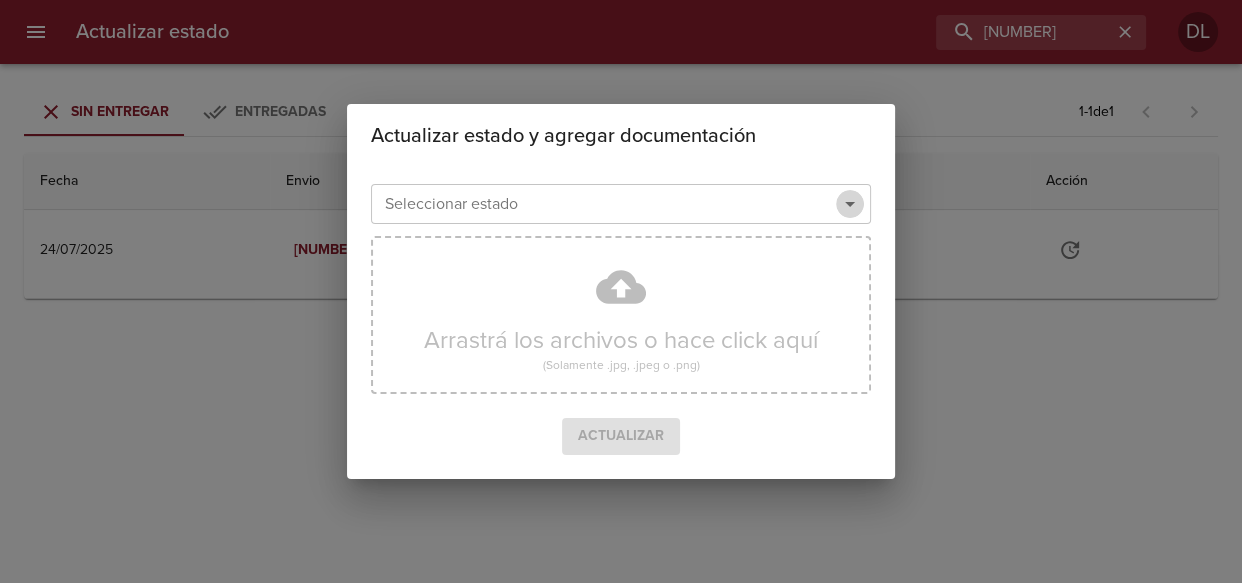 drag, startPoint x: 859, startPoint y: 200, endPoint x: 836, endPoint y: 218, distance: 29.206163 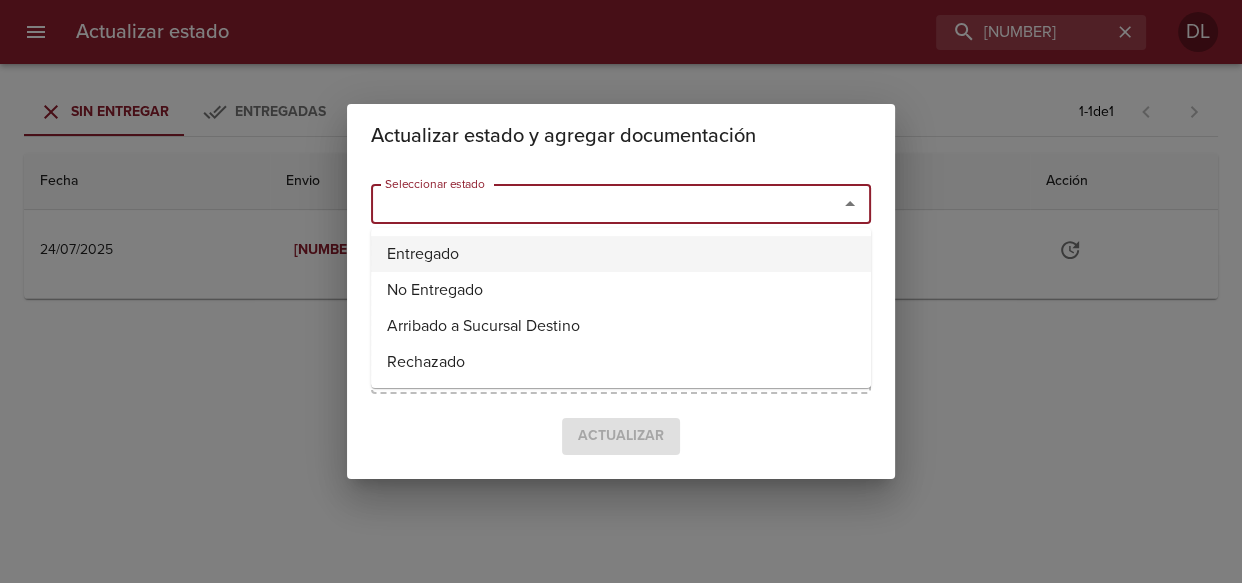click on "Entregado" at bounding box center [621, 254] 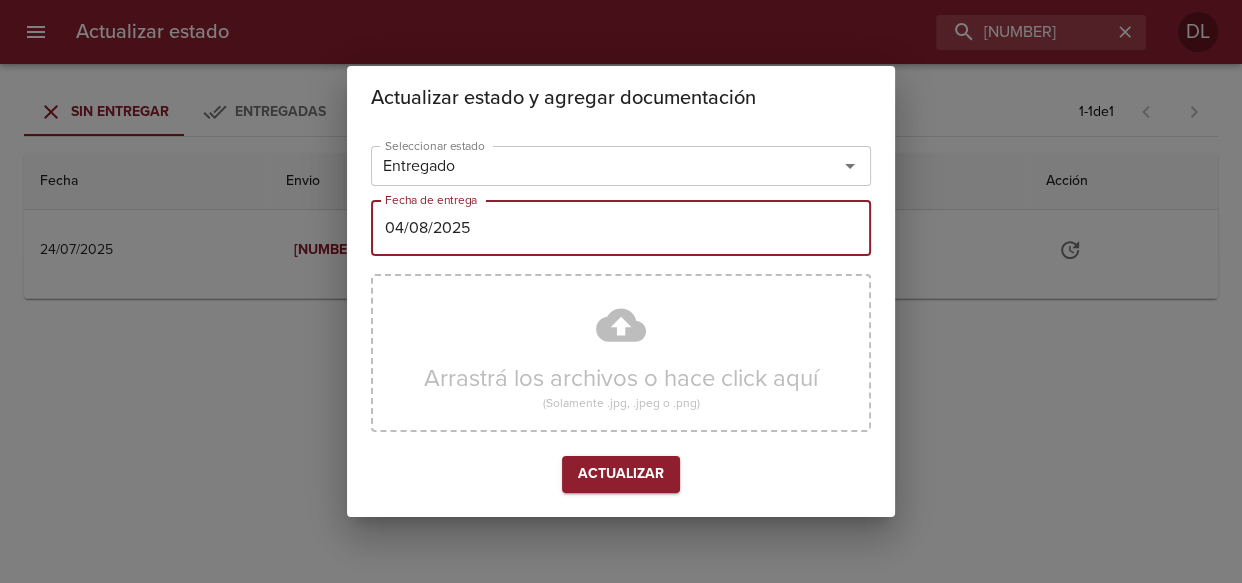 click on "04/08/2025" at bounding box center (621, 228) 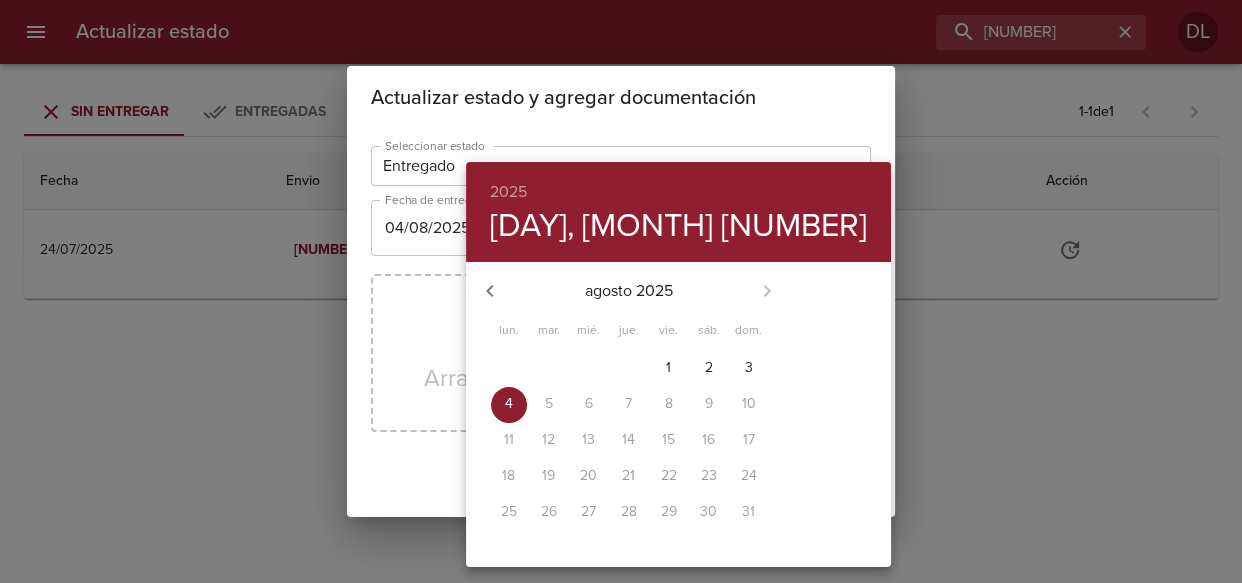 click on "1" at bounding box center [669, 368] 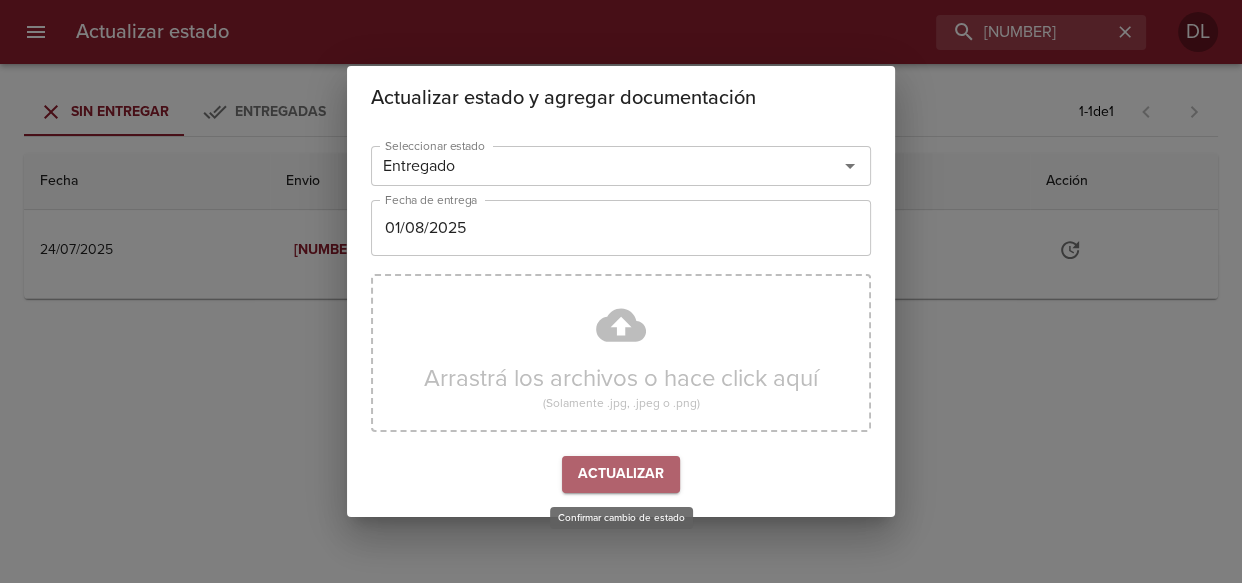 click on "Actualizar" at bounding box center [621, 474] 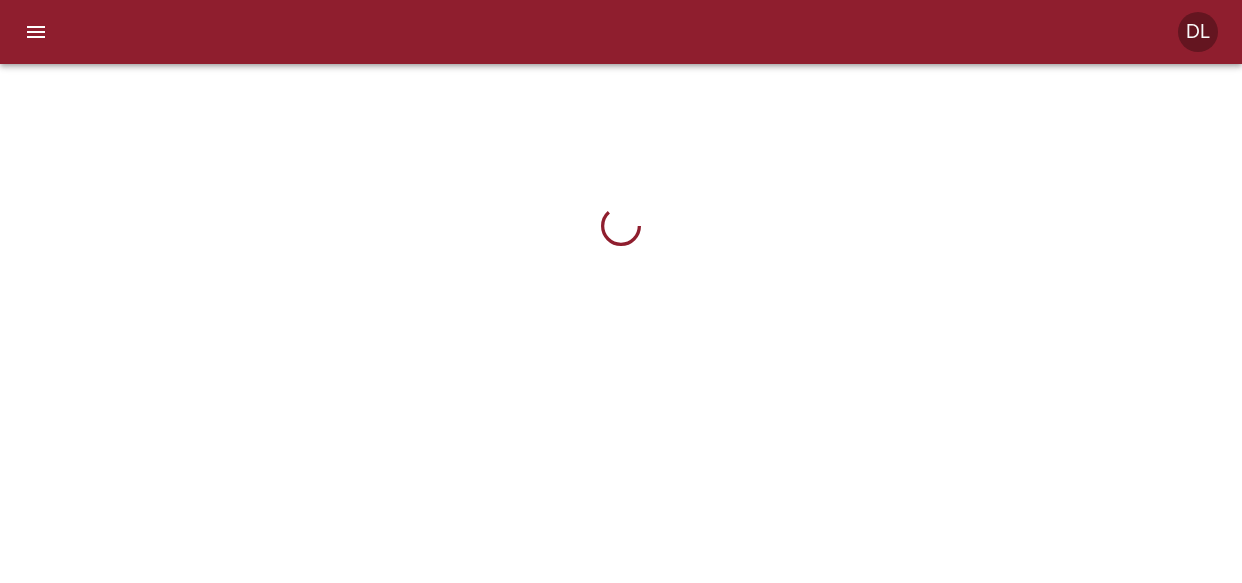 scroll, scrollTop: 0, scrollLeft: 0, axis: both 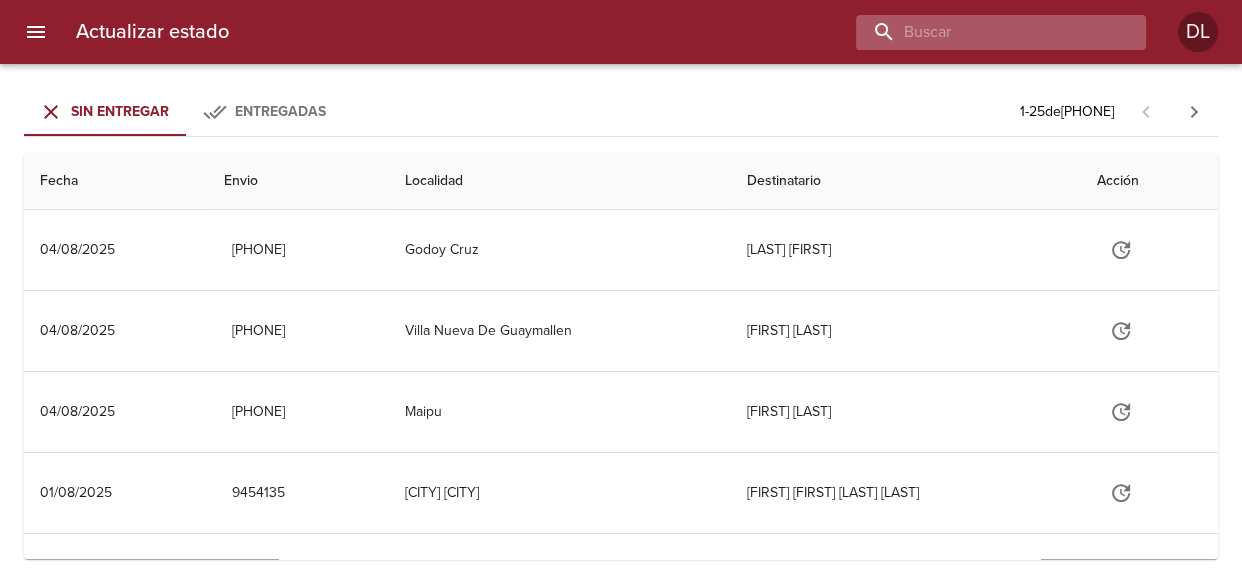 click at bounding box center [984, 32] 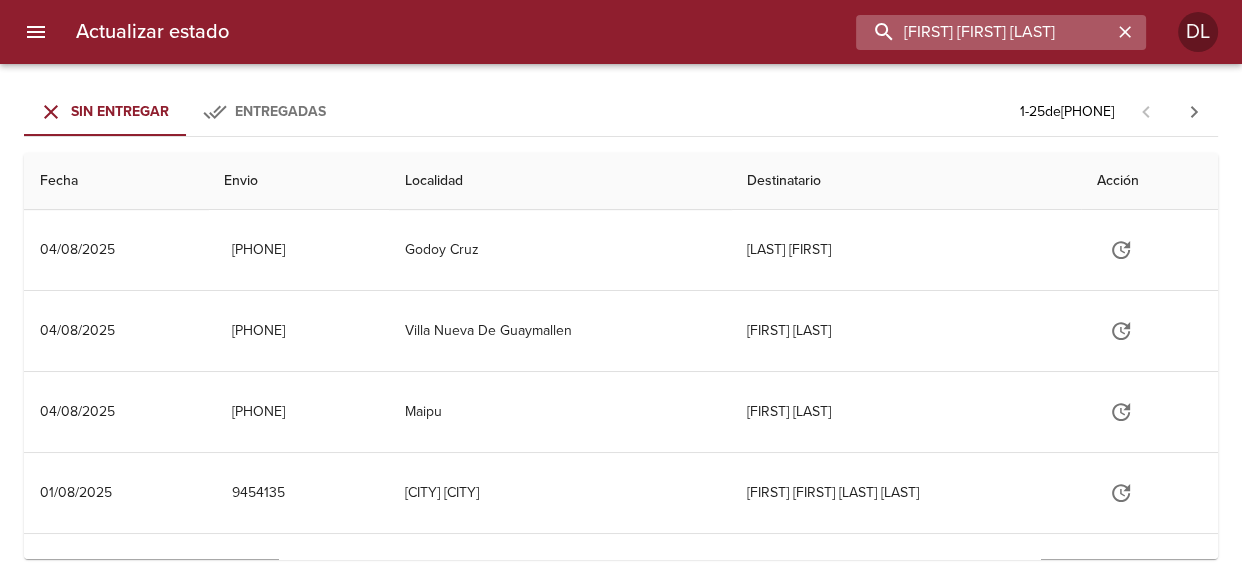type on "LAURA DANIELA VILLEGAS" 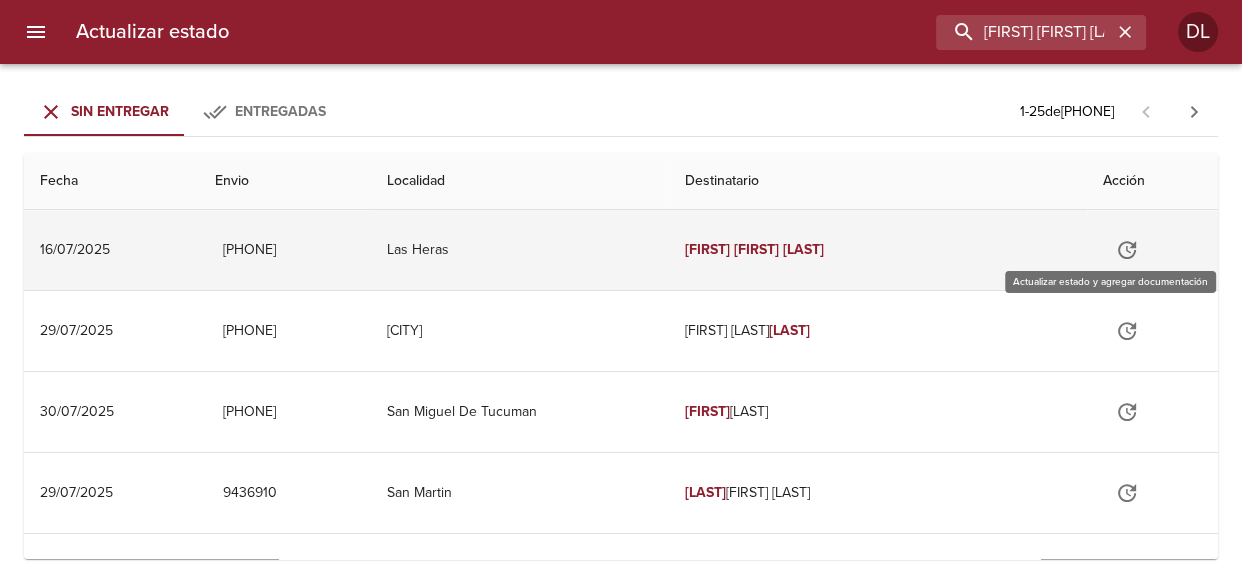 click 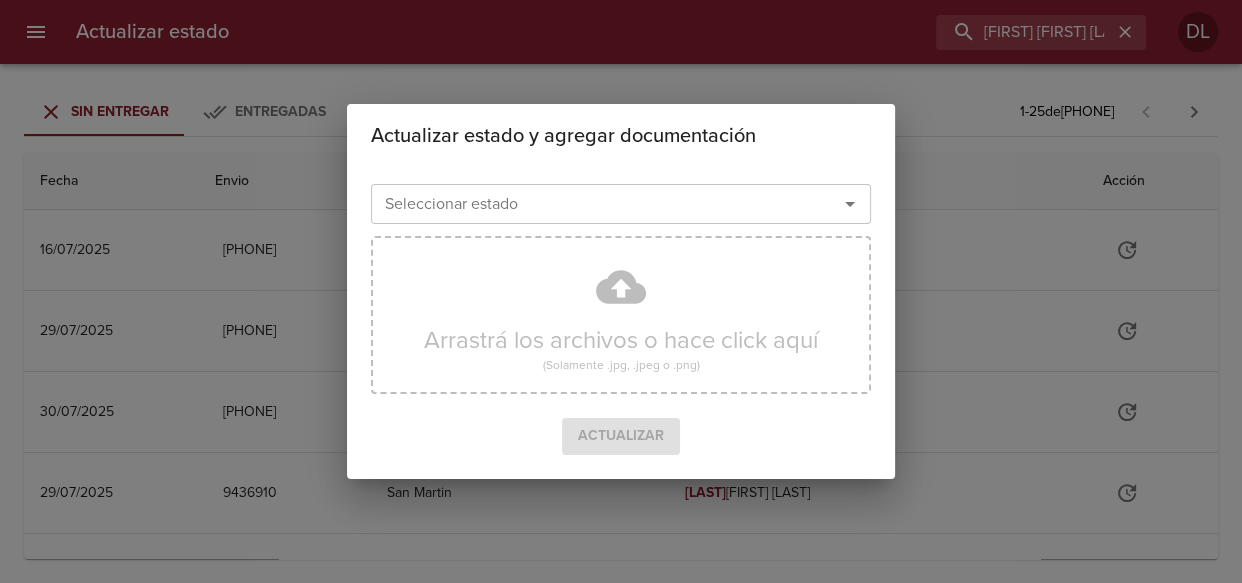 click 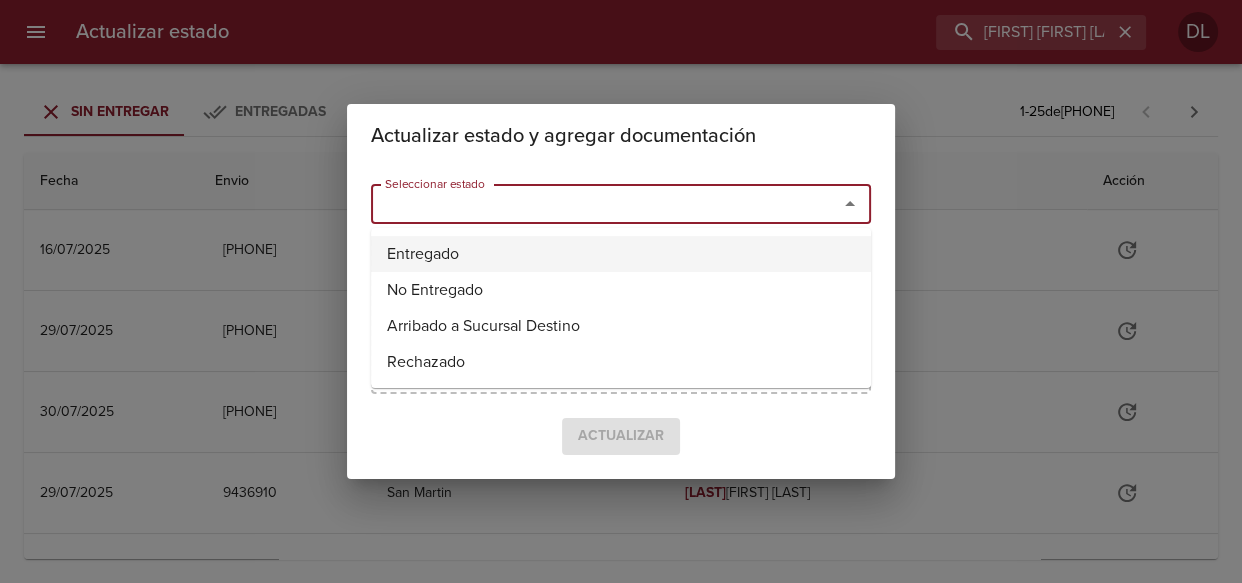 click on "Entregado" at bounding box center [621, 254] 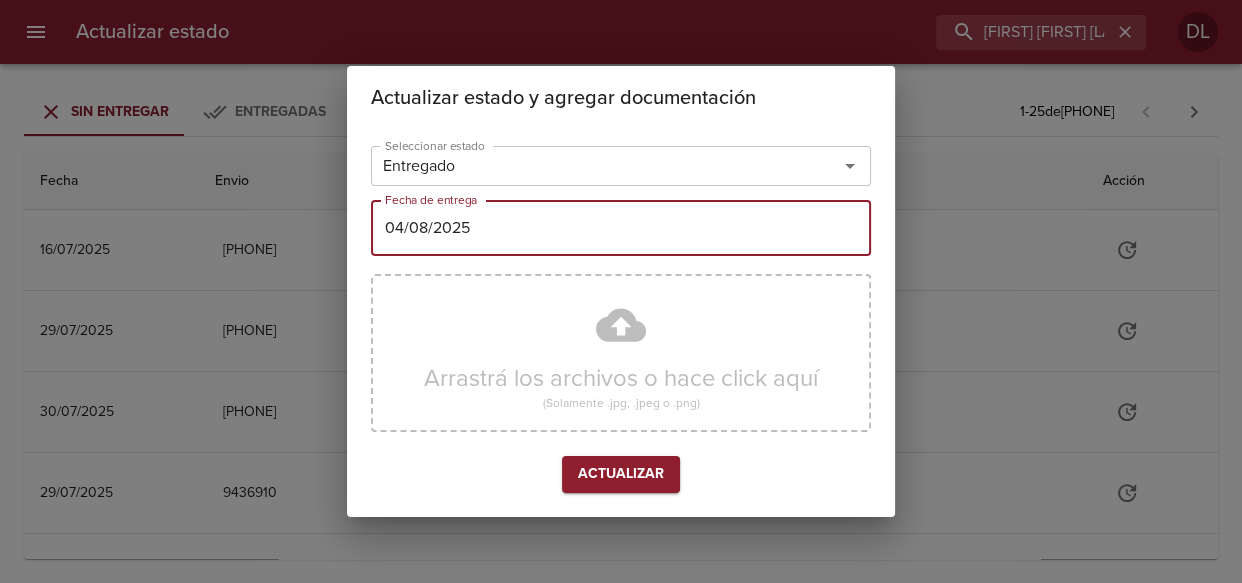 click on "04/08/2025" at bounding box center [621, 228] 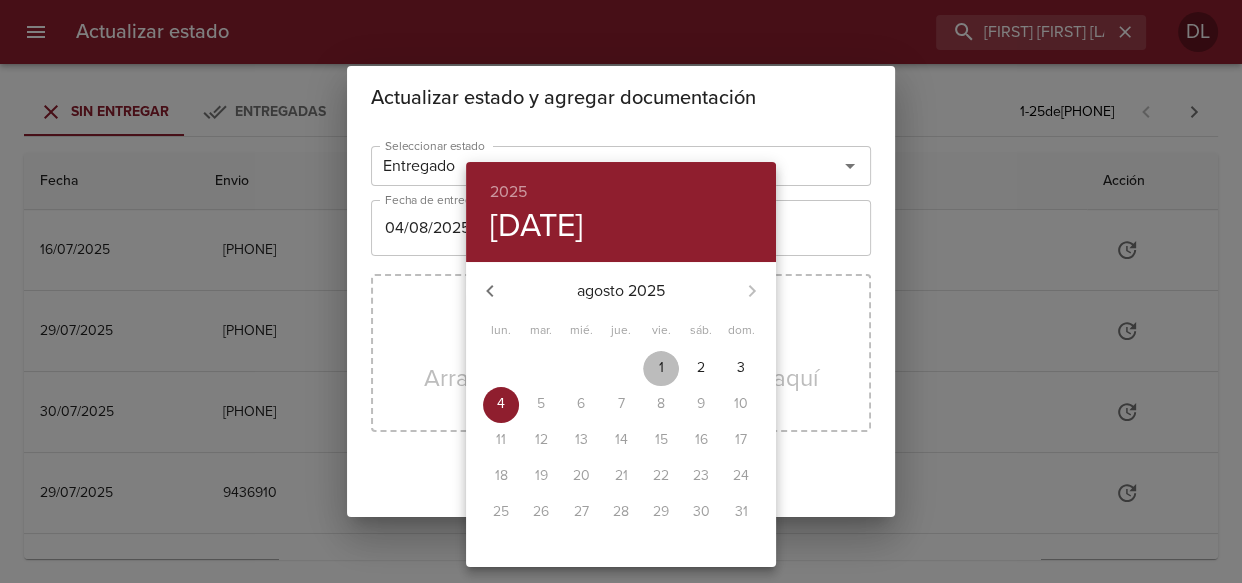 click on "1" at bounding box center [661, 368] 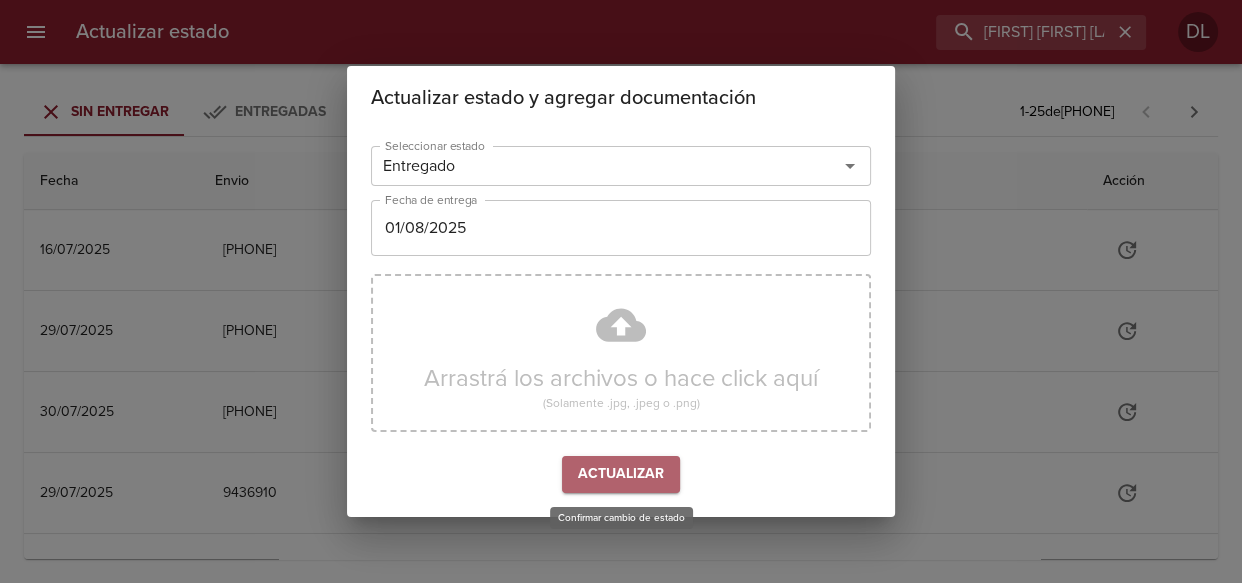 click on "Actualizar" at bounding box center (621, 474) 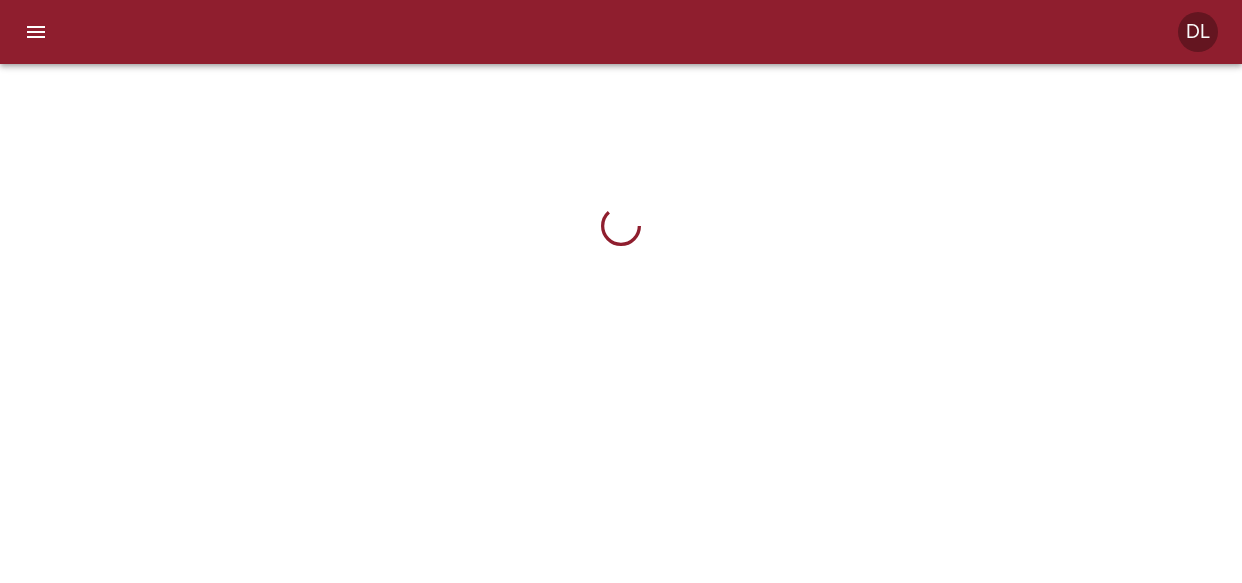 scroll, scrollTop: 0, scrollLeft: 0, axis: both 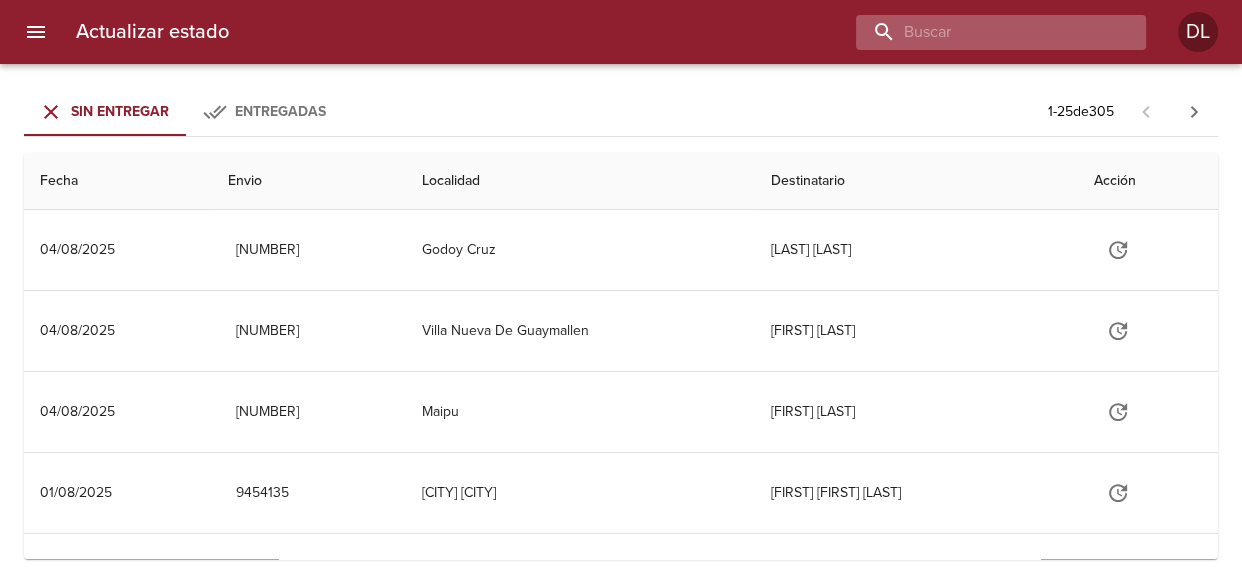 click at bounding box center [984, 32] 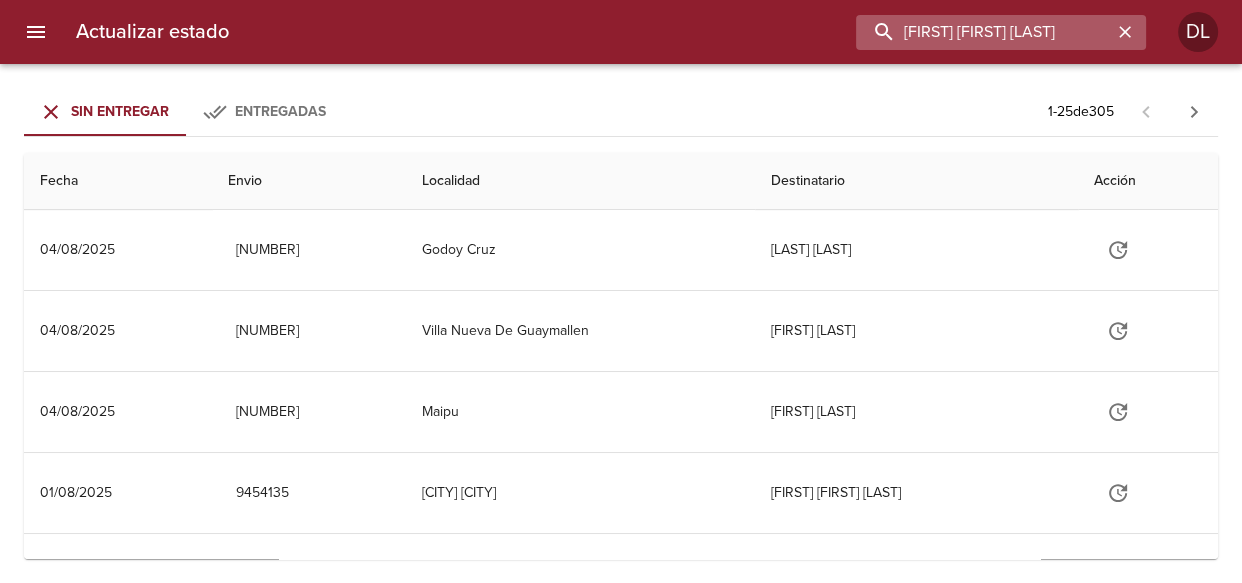 type on "ROMINA JOHANA BEEN" 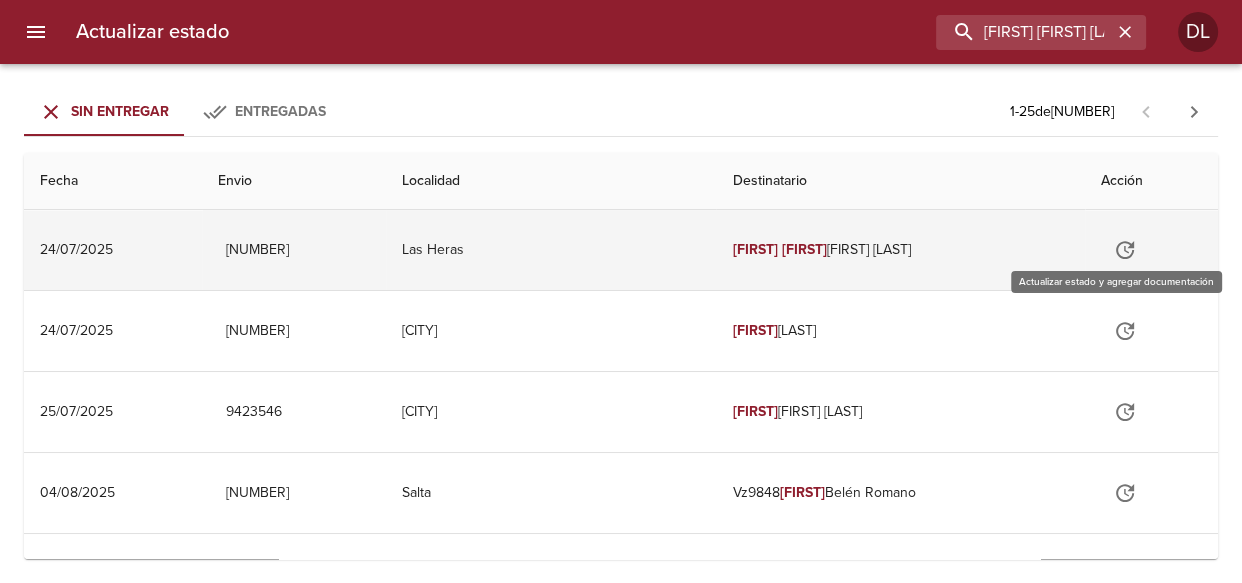 click 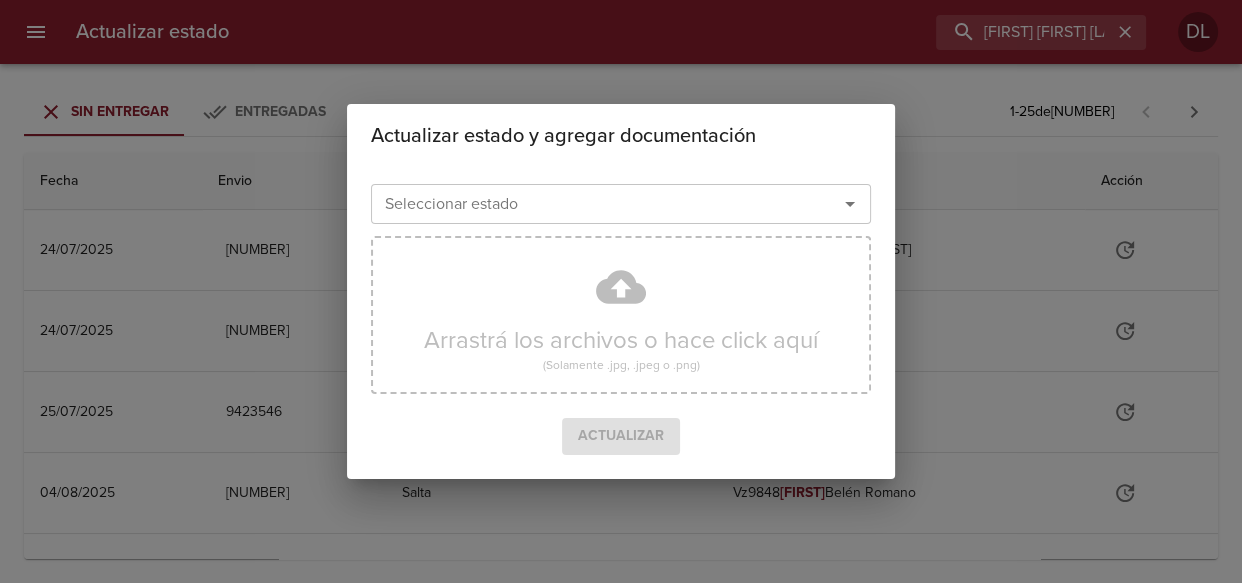 click 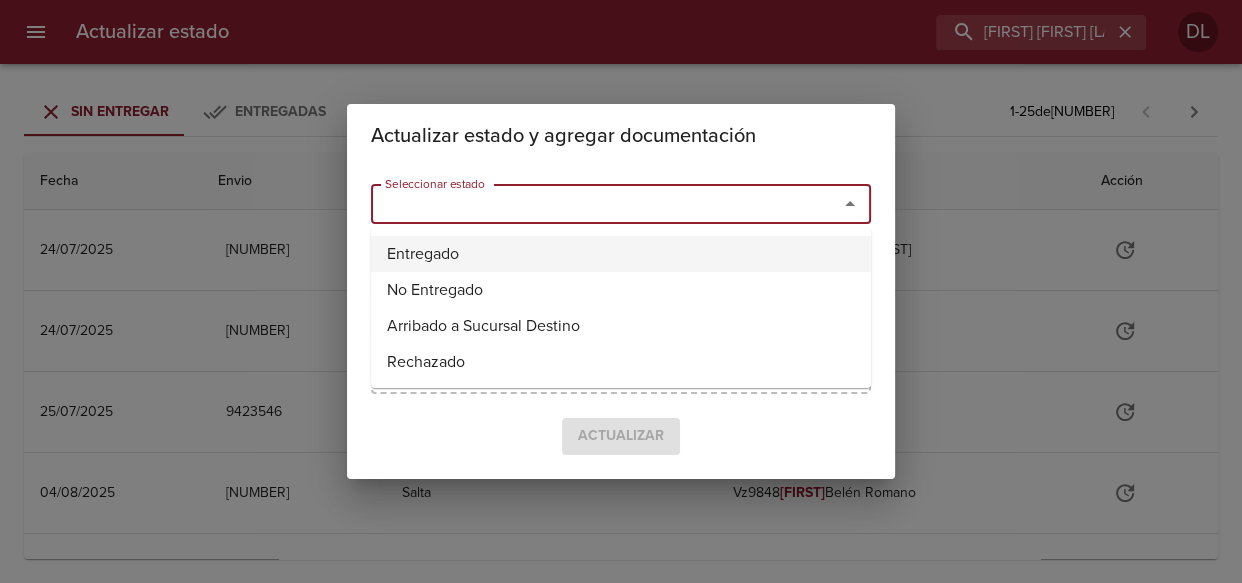 click on "Entregado" at bounding box center [621, 254] 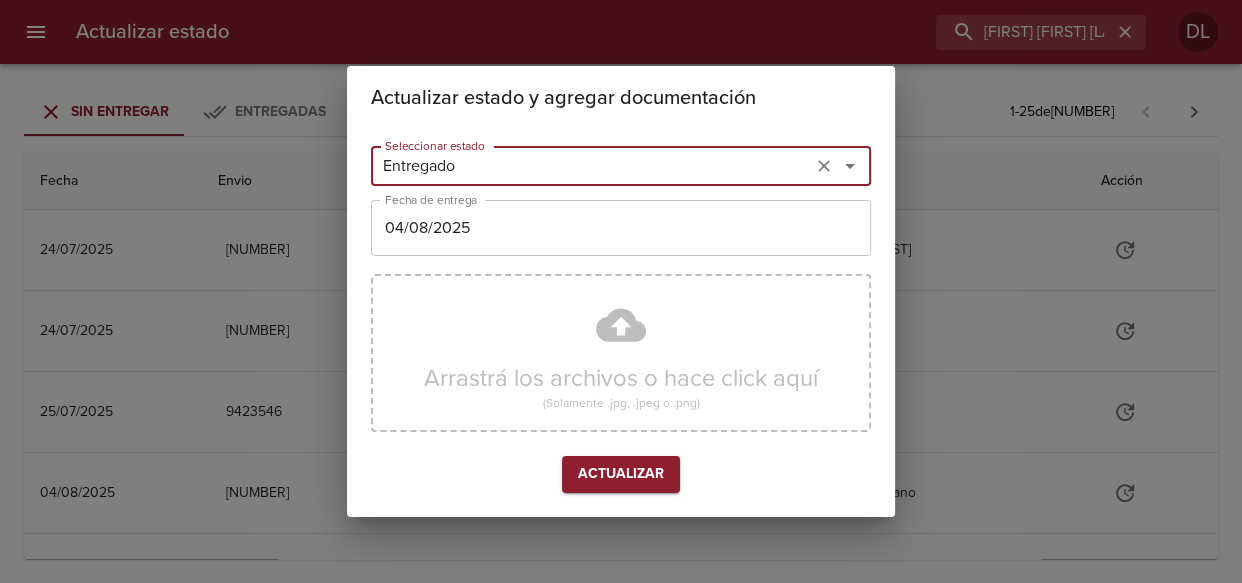 click on "04/08/2025" at bounding box center [621, 228] 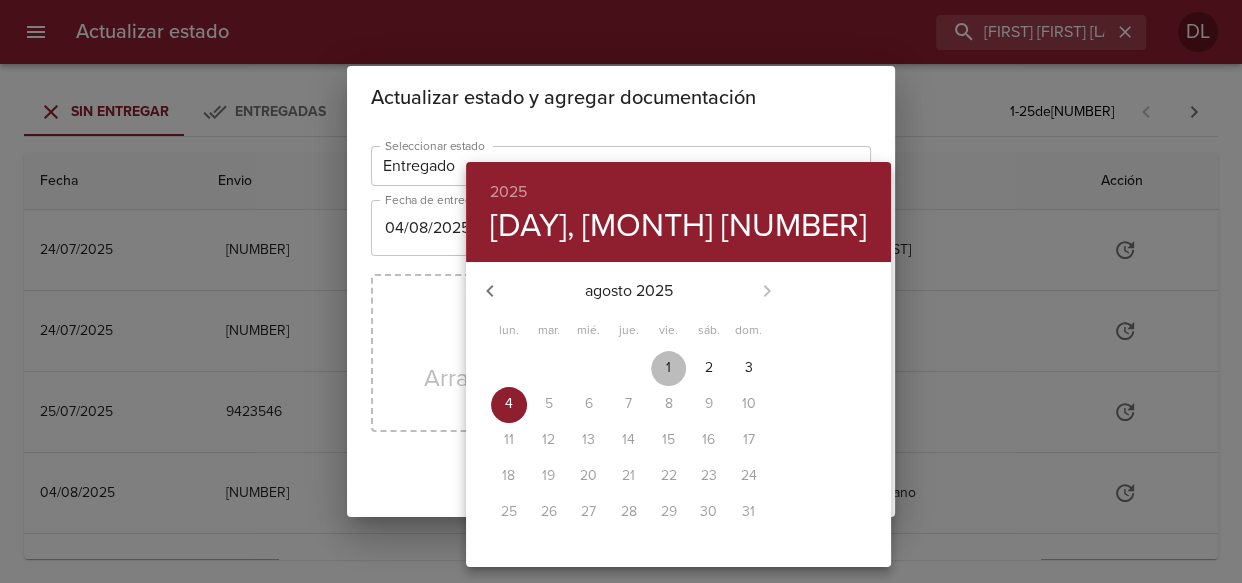 click on "1" at bounding box center [669, 368] 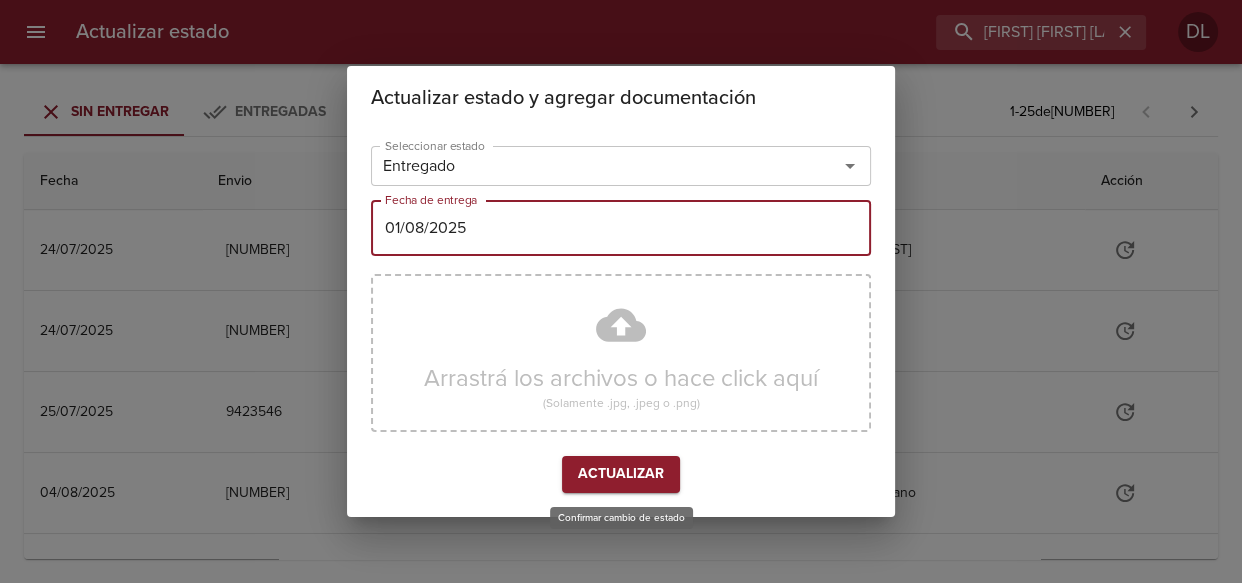 click on "Actualizar" at bounding box center [621, 474] 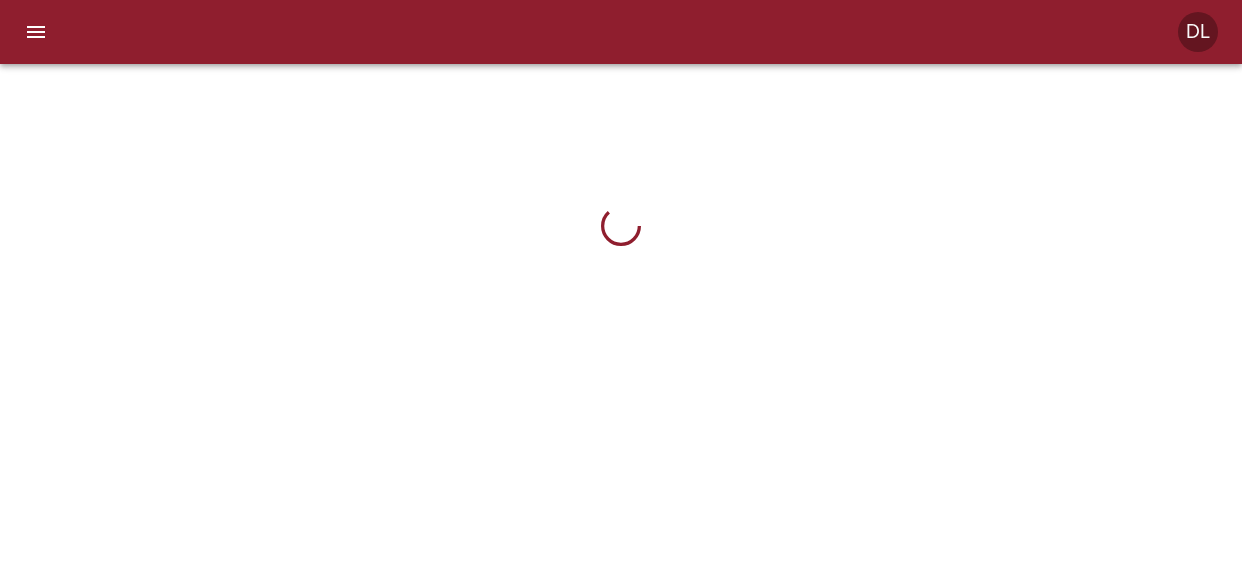 scroll, scrollTop: 0, scrollLeft: 0, axis: both 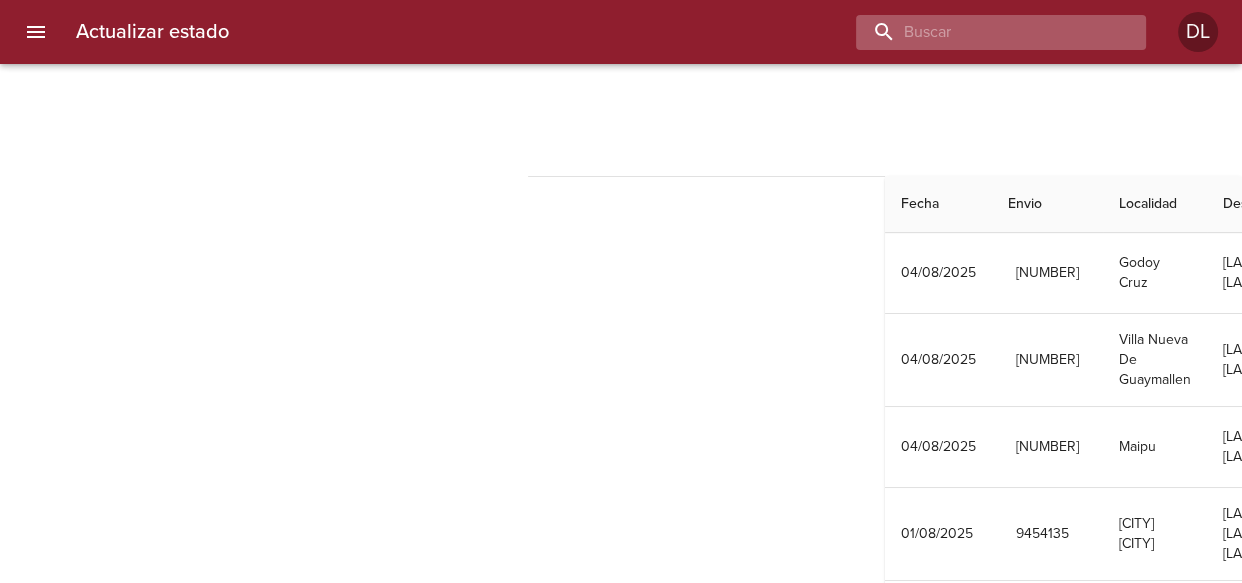 click at bounding box center (984, 32) 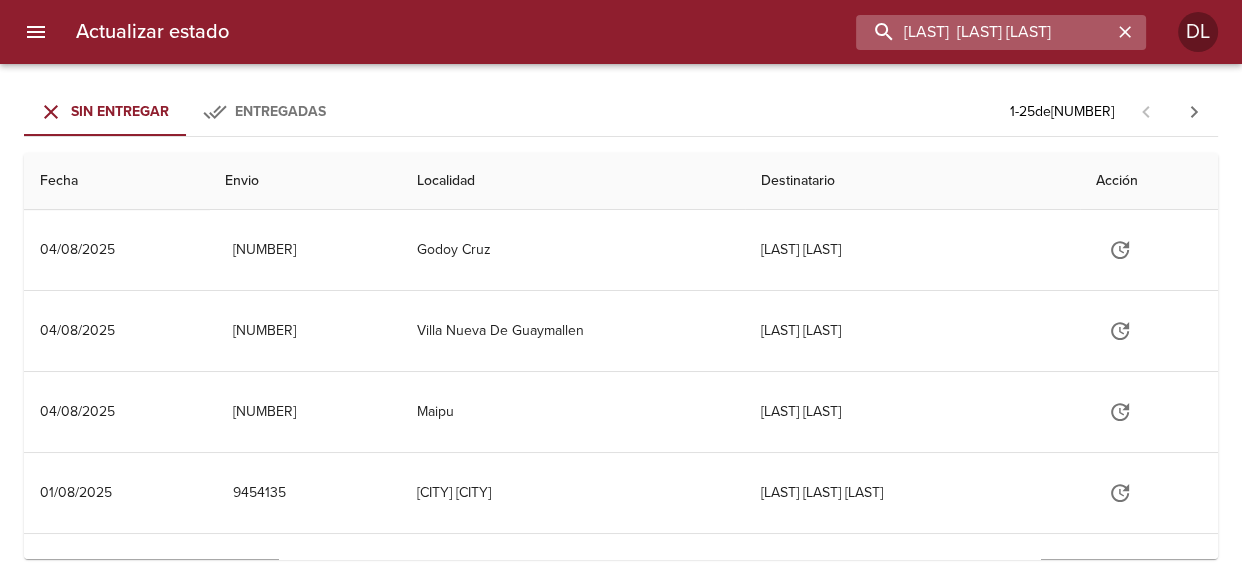 type on "[LAST]  [LAST] [LAST]" 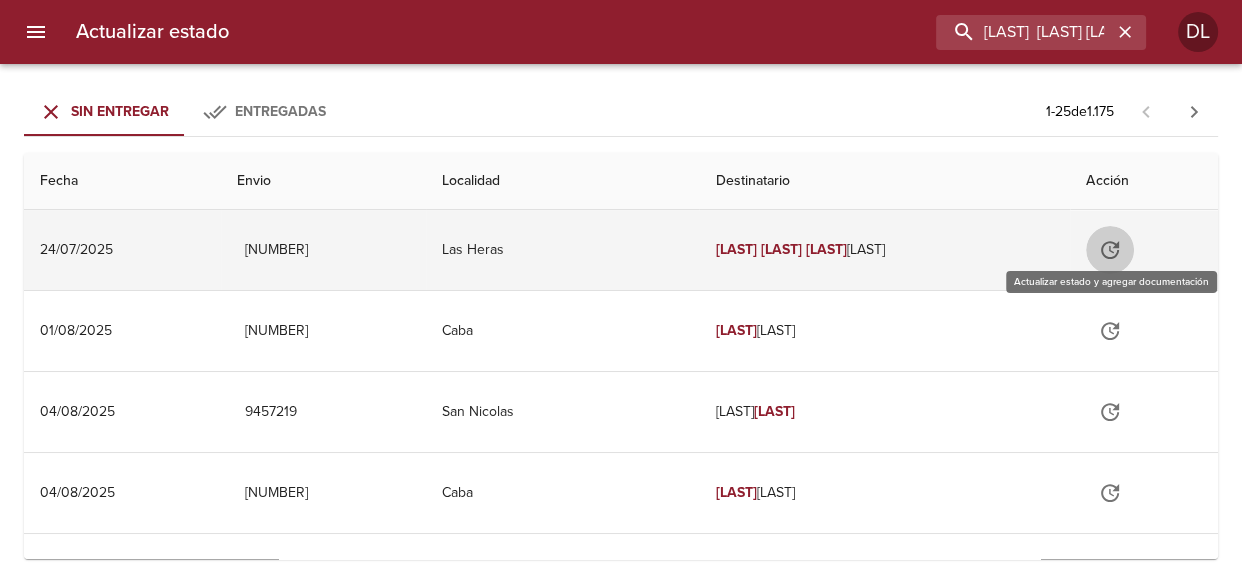 click 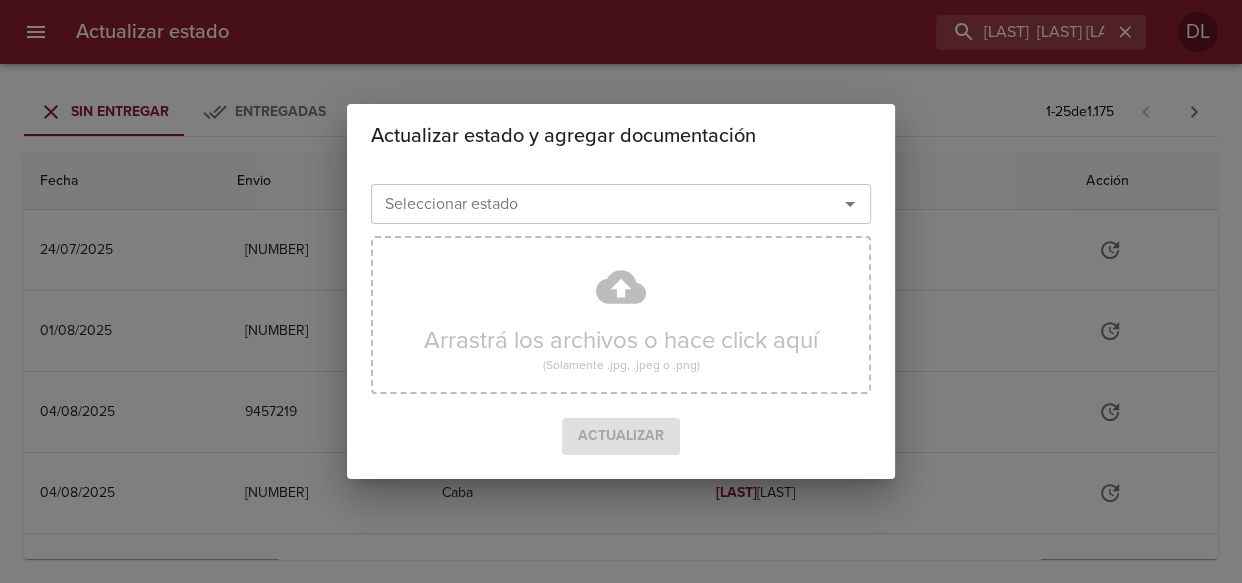 click 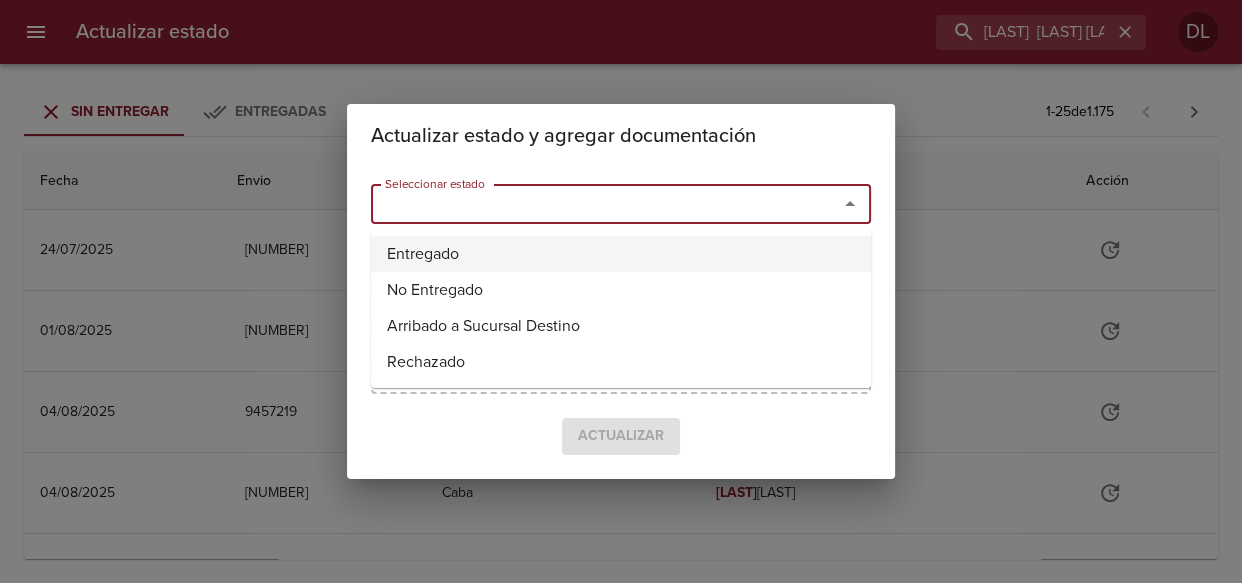 click on "Entregado" at bounding box center [621, 254] 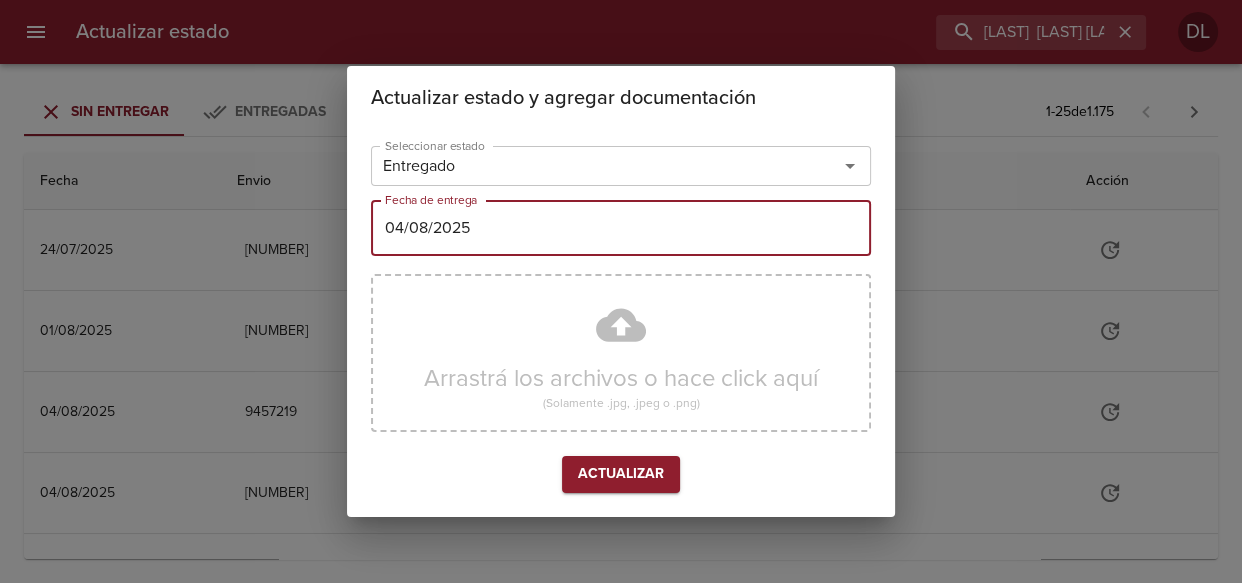 click on "04/08/2025" at bounding box center [621, 228] 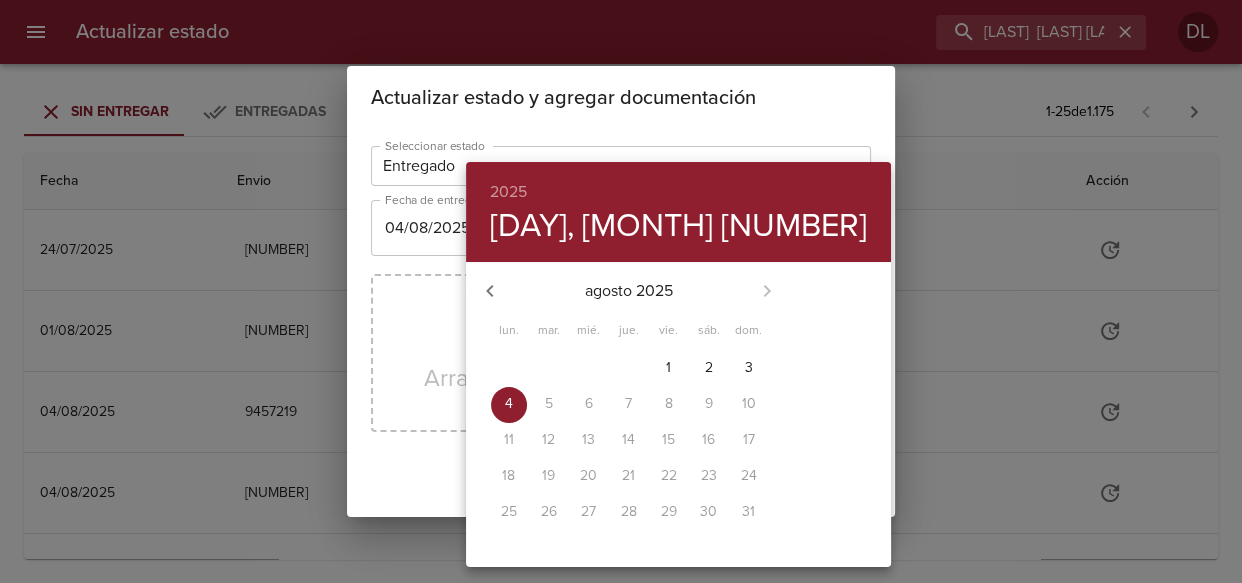 click on "1" at bounding box center [669, 368] 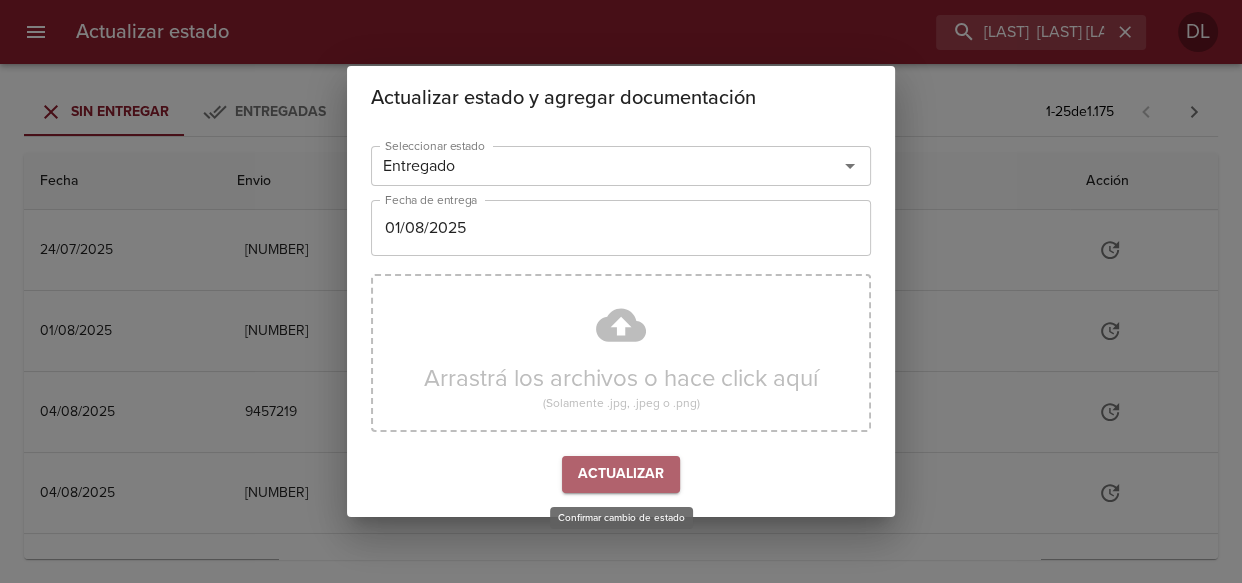 click on "Actualizar" at bounding box center [621, 474] 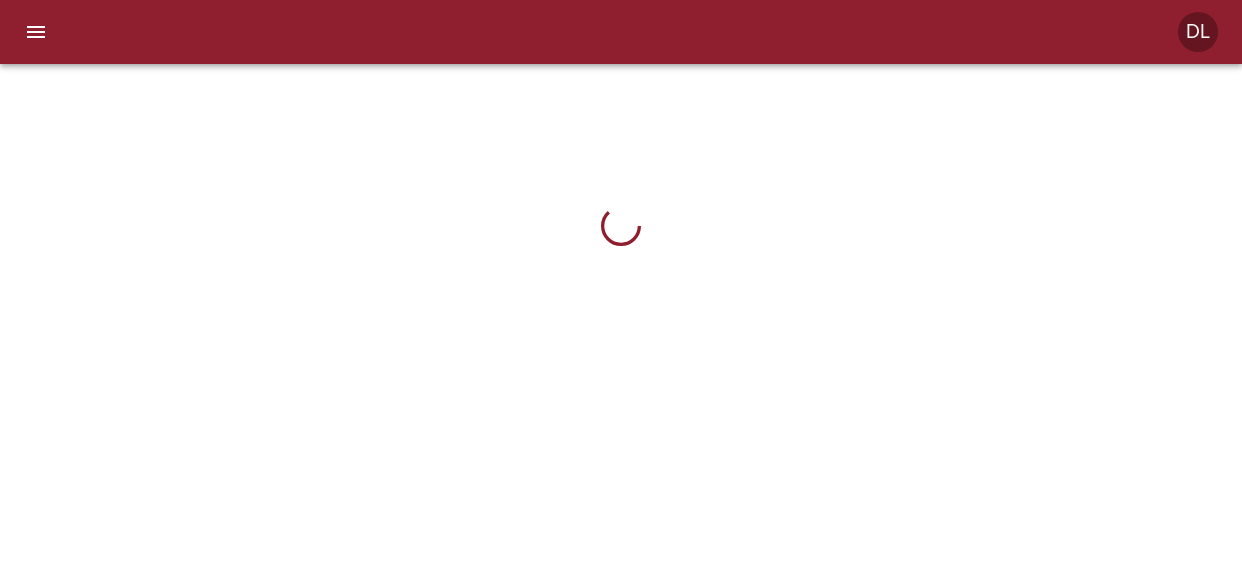 scroll, scrollTop: 0, scrollLeft: 0, axis: both 